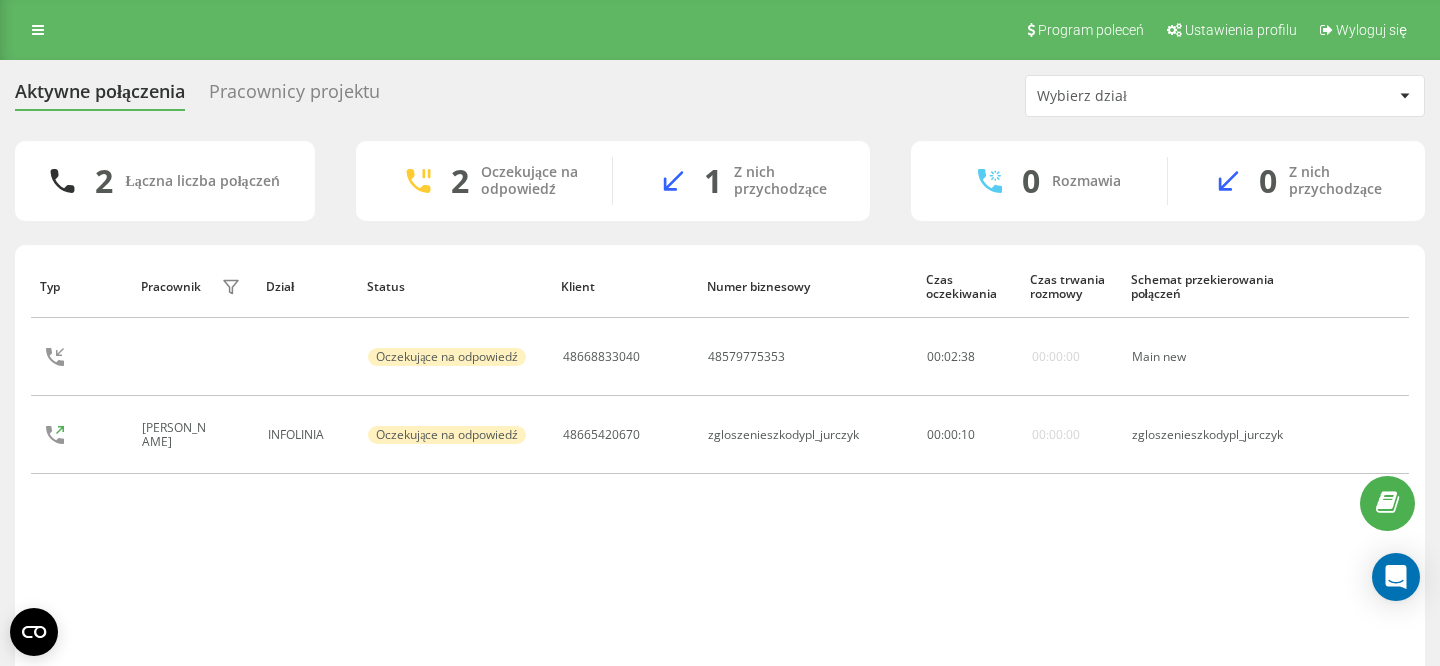 scroll, scrollTop: 0, scrollLeft: 0, axis: both 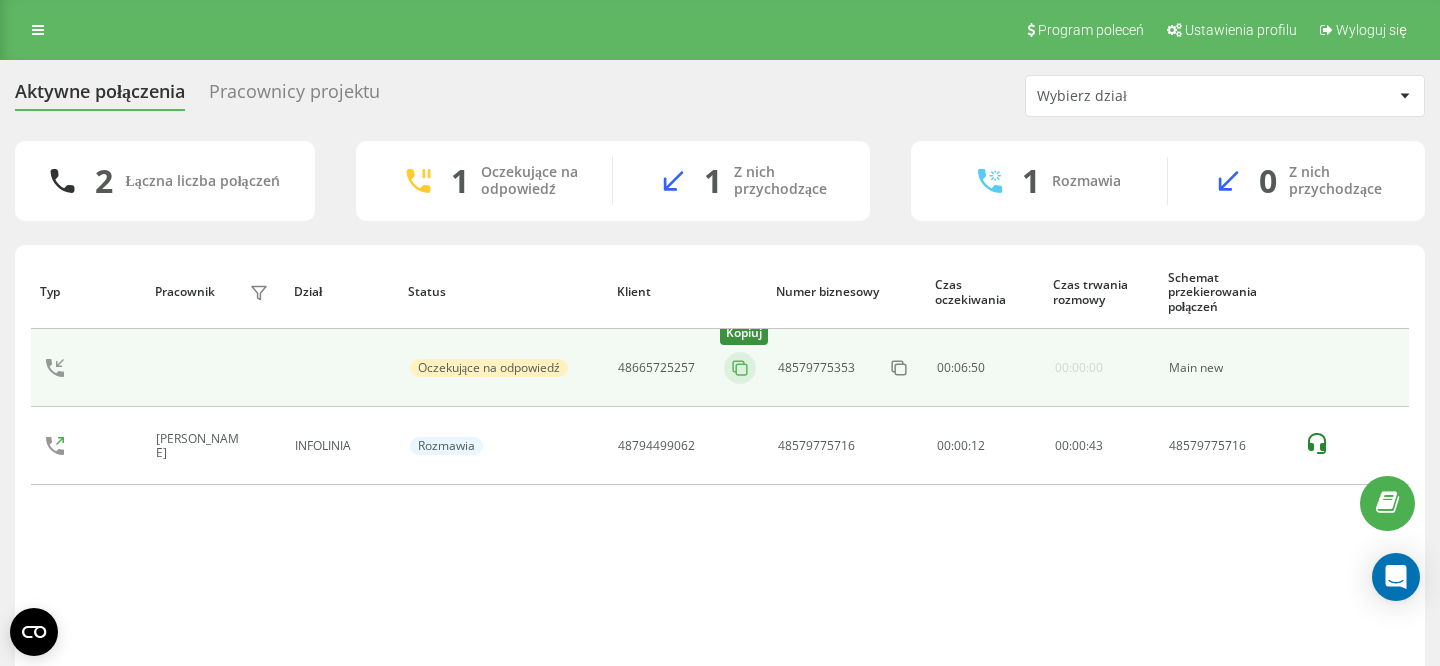 click 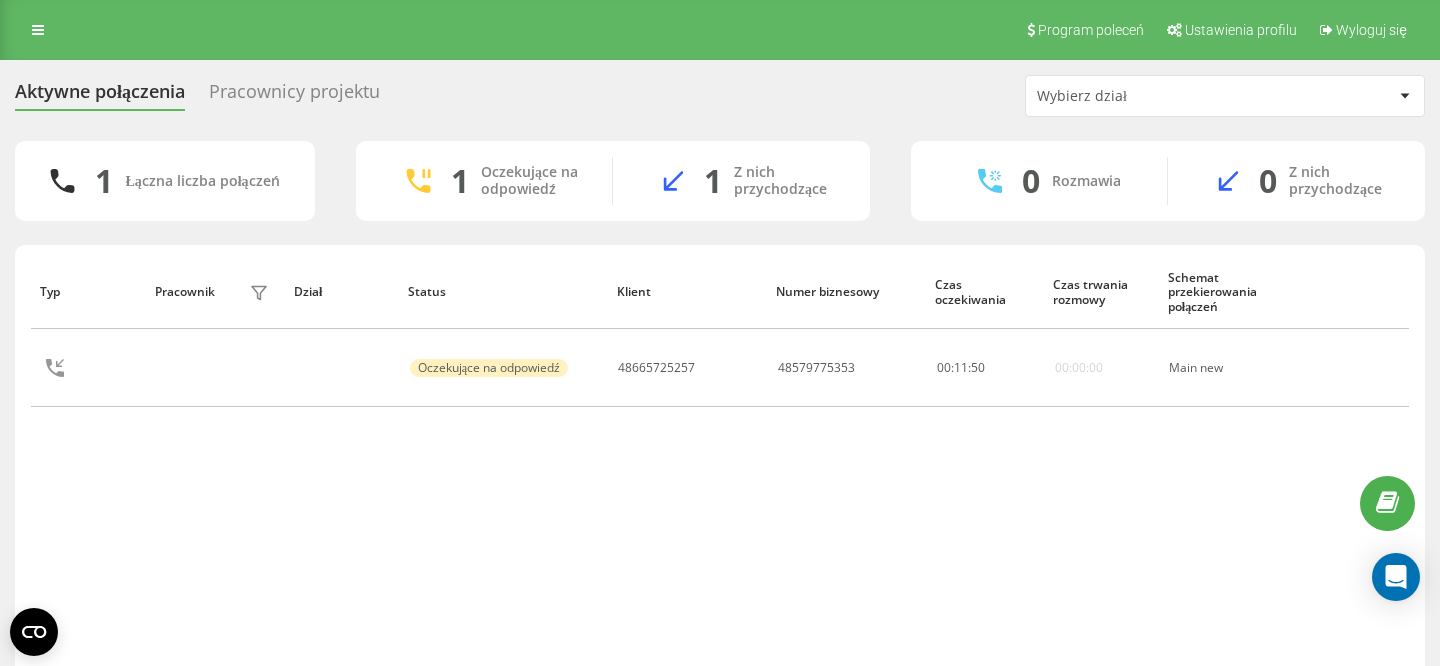 click on "Typ Pracownik  filtra  Dział Status Klient Numer biznesowy Czas oczekiwania Czas trwania rozmowy Schemat przekierowania połączeń Oczekujące na odpowiedź 48665725257 48579775353 00 : 11 : 50 00:00:00 Main new" at bounding box center (720, 471) 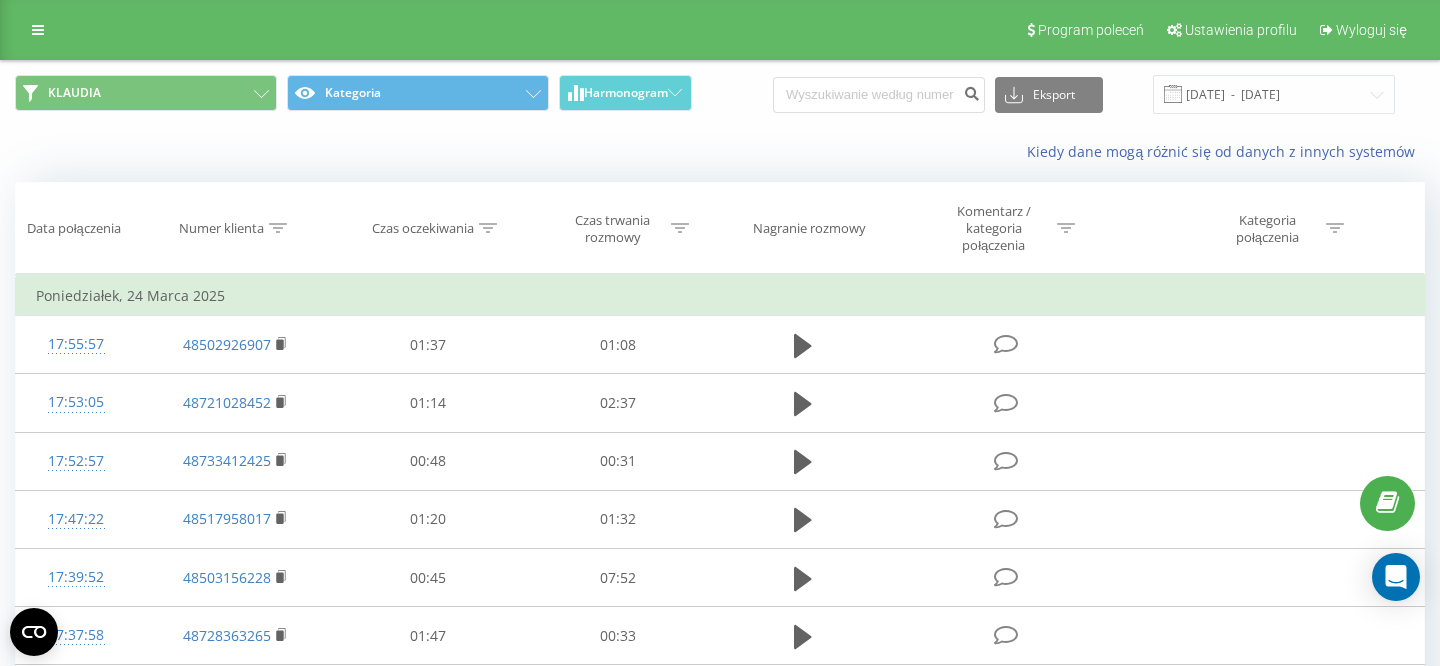 scroll, scrollTop: 0, scrollLeft: 0, axis: both 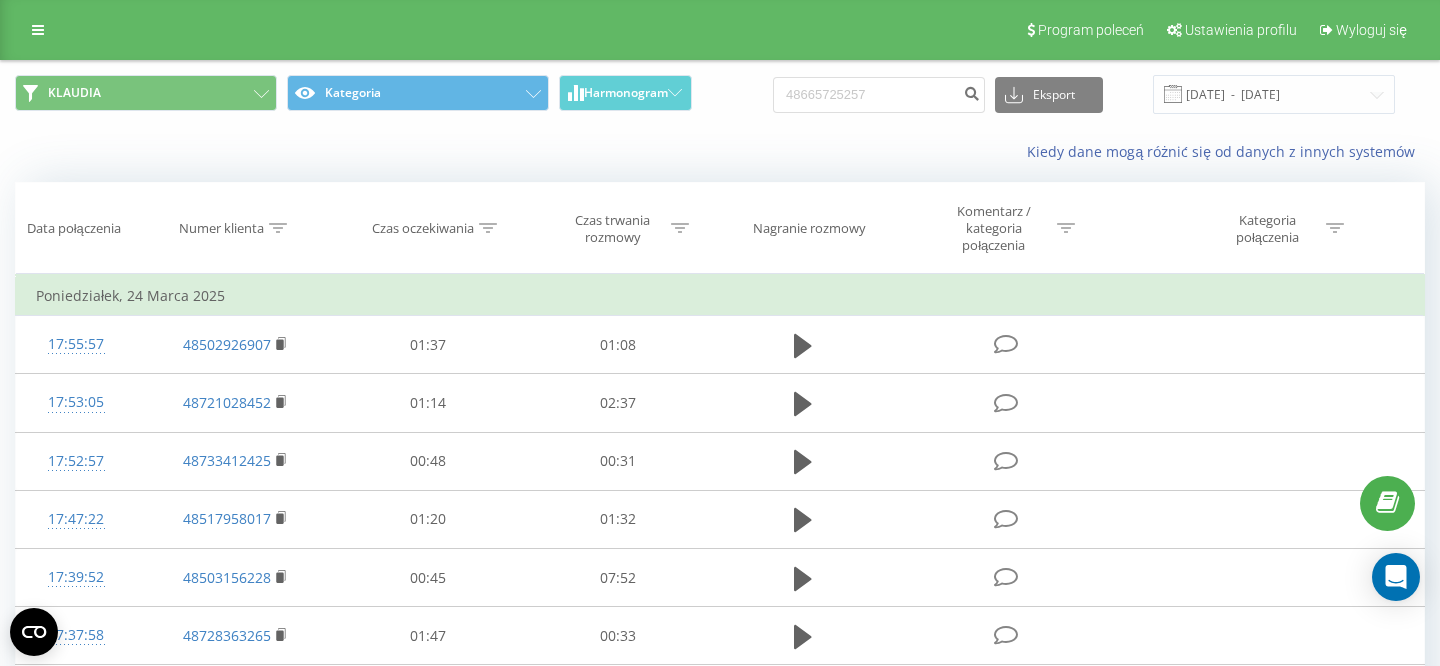 type on "48665725257" 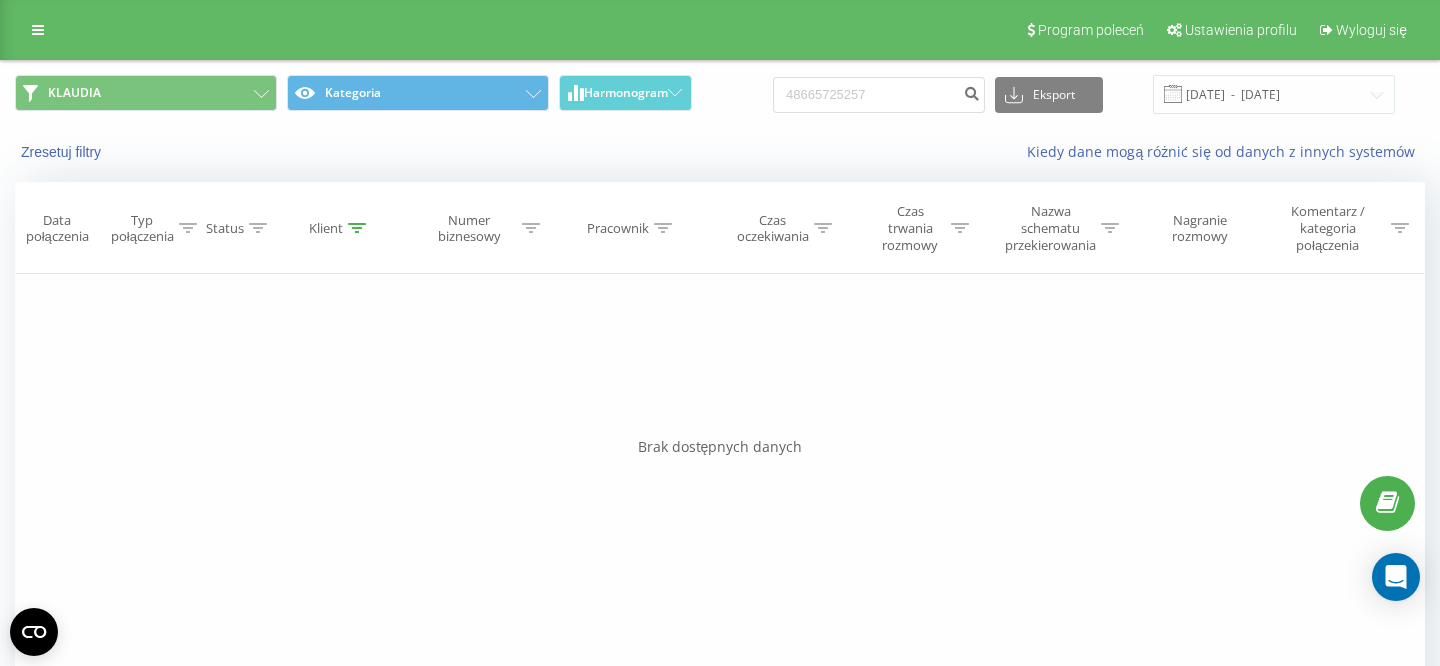 scroll, scrollTop: 0, scrollLeft: 0, axis: both 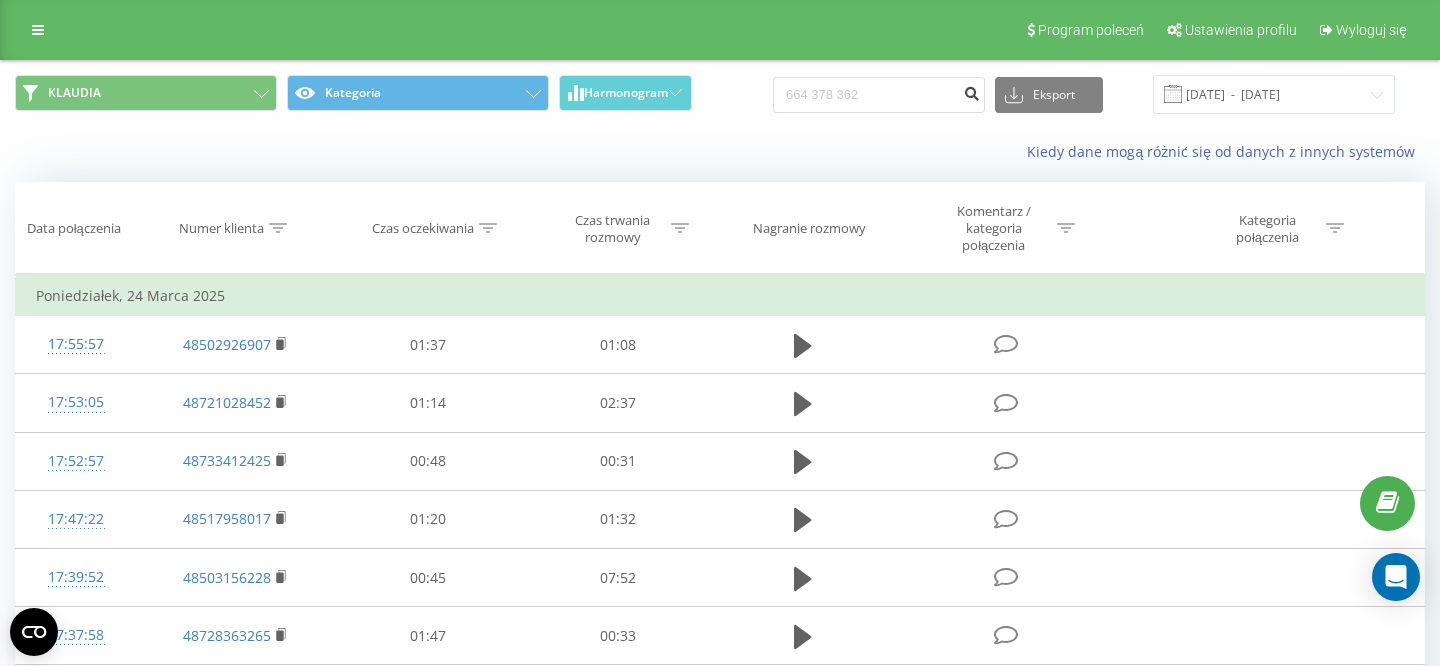 type on "664 378 362" 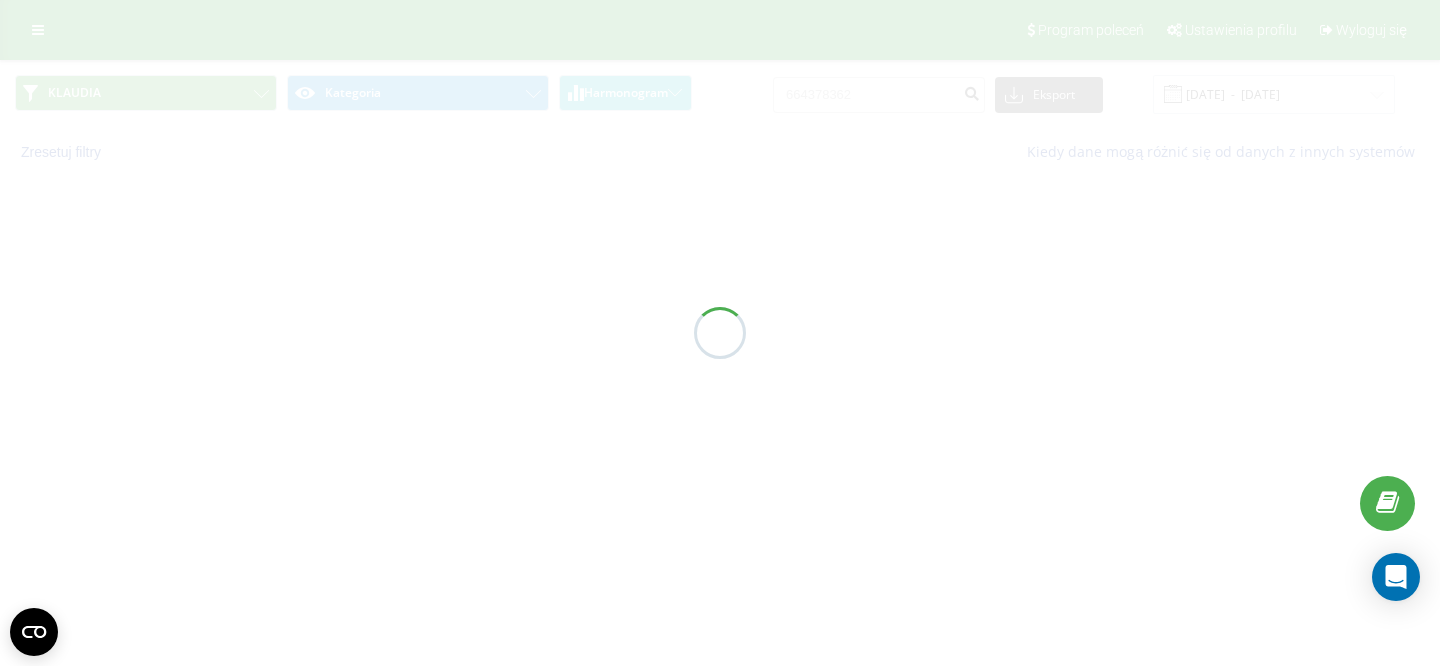 scroll, scrollTop: 0, scrollLeft: 0, axis: both 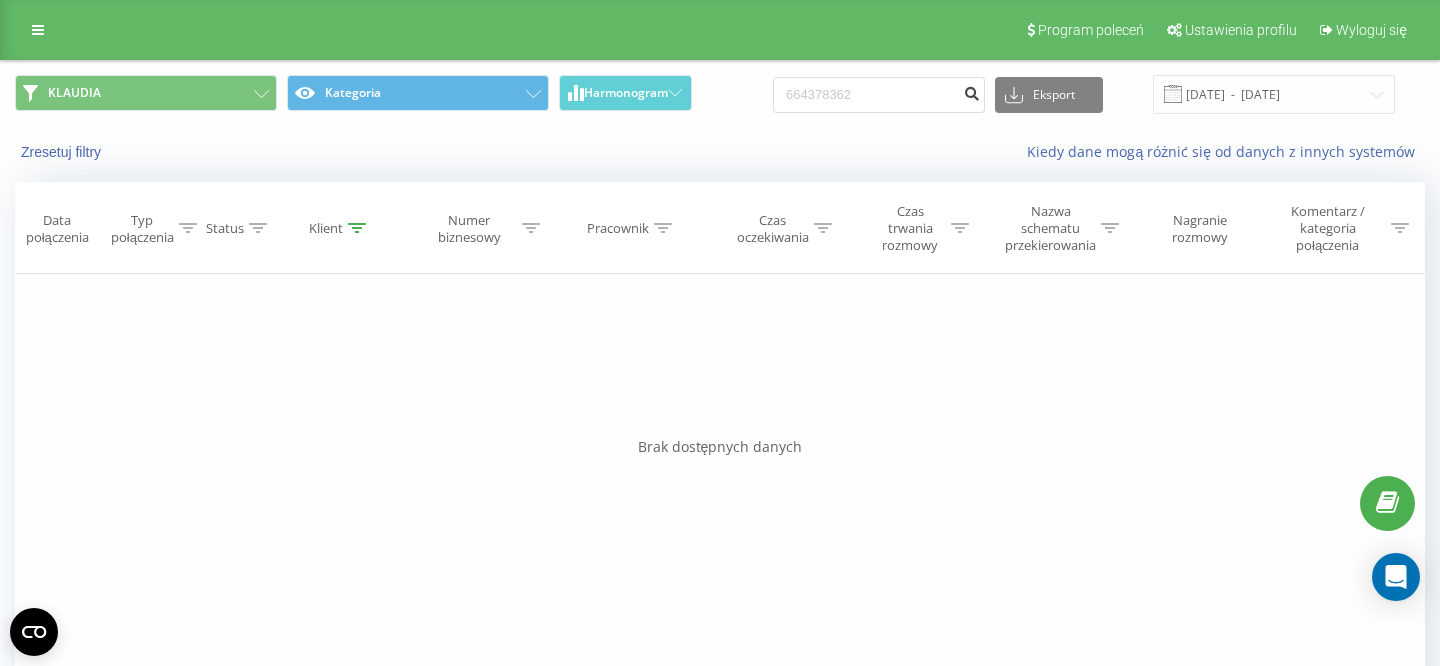 click at bounding box center [971, 91] 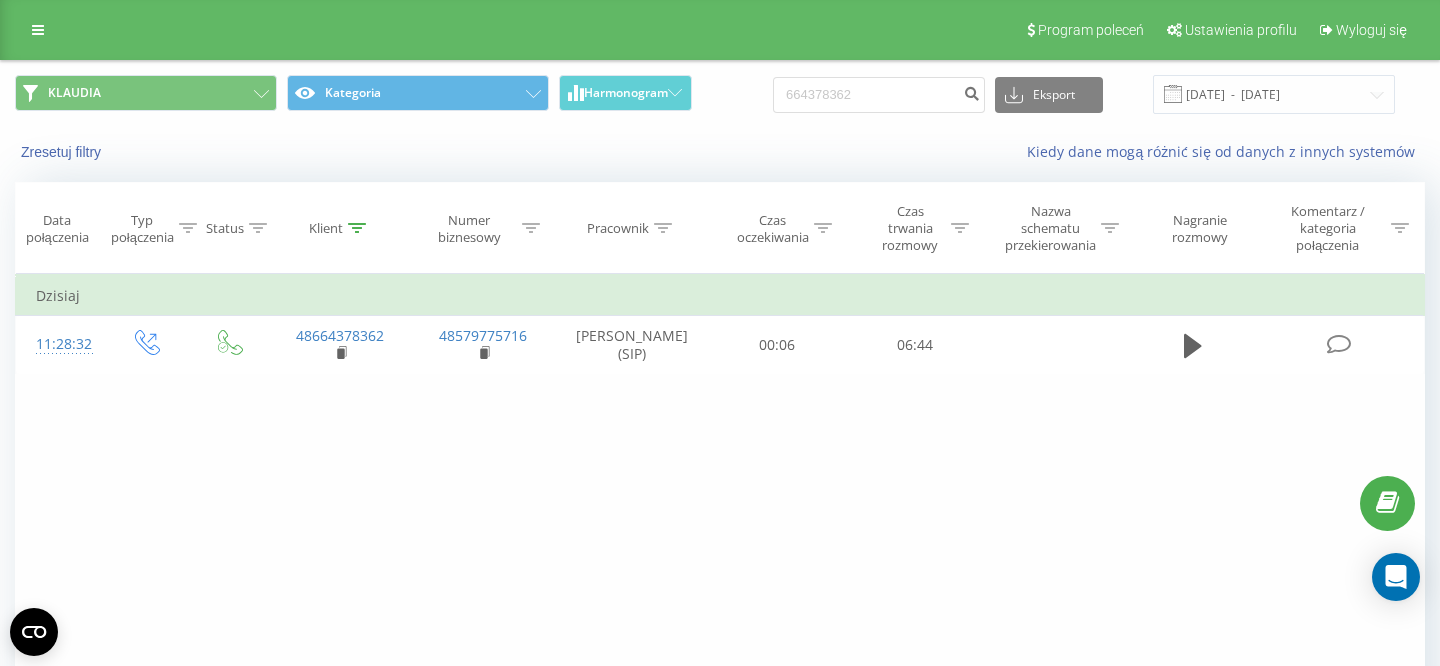 scroll, scrollTop: 0, scrollLeft: 0, axis: both 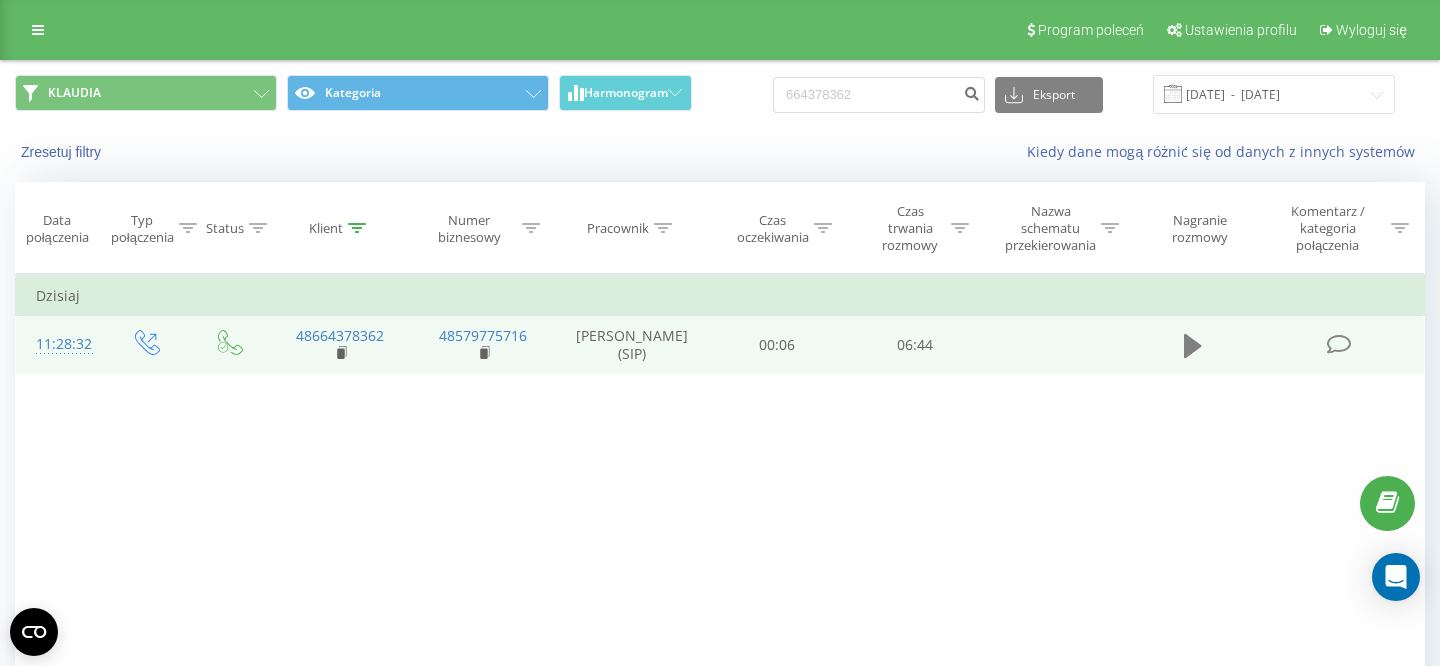 click 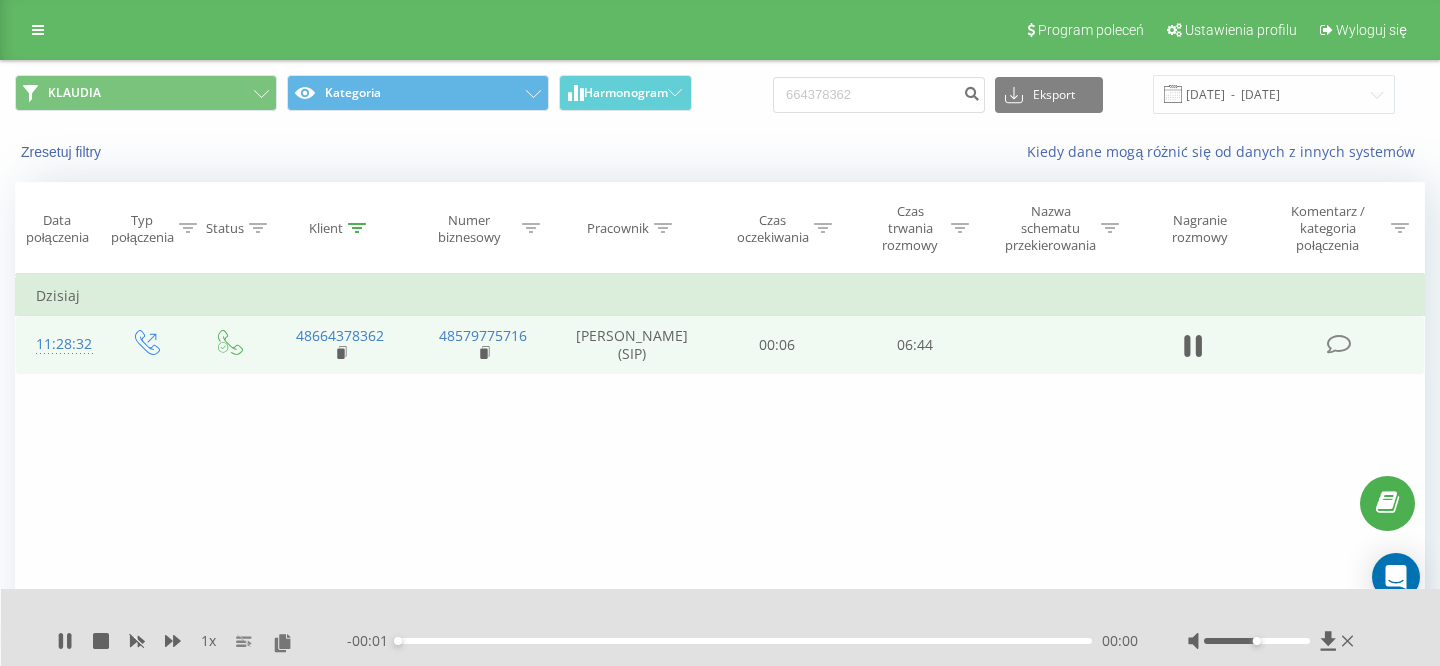 click on "00:00" at bounding box center (745, 641) 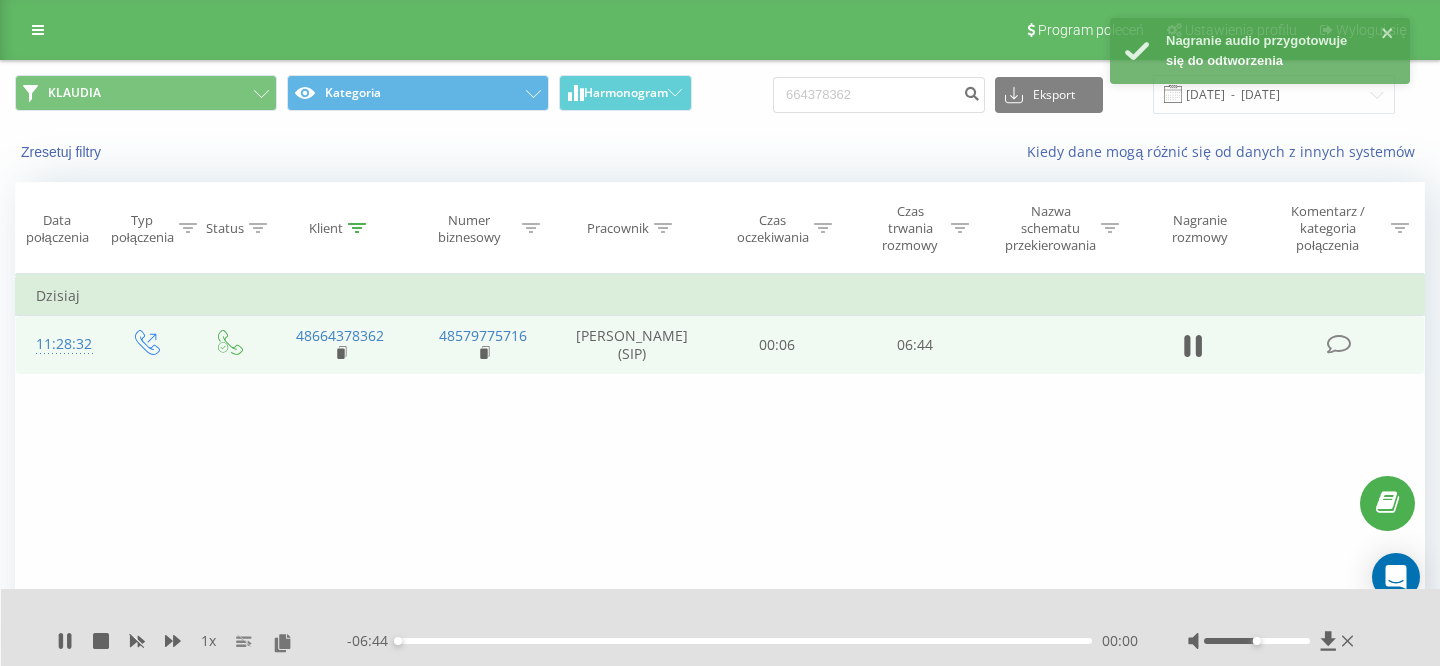 click on "00:00" at bounding box center [745, 641] 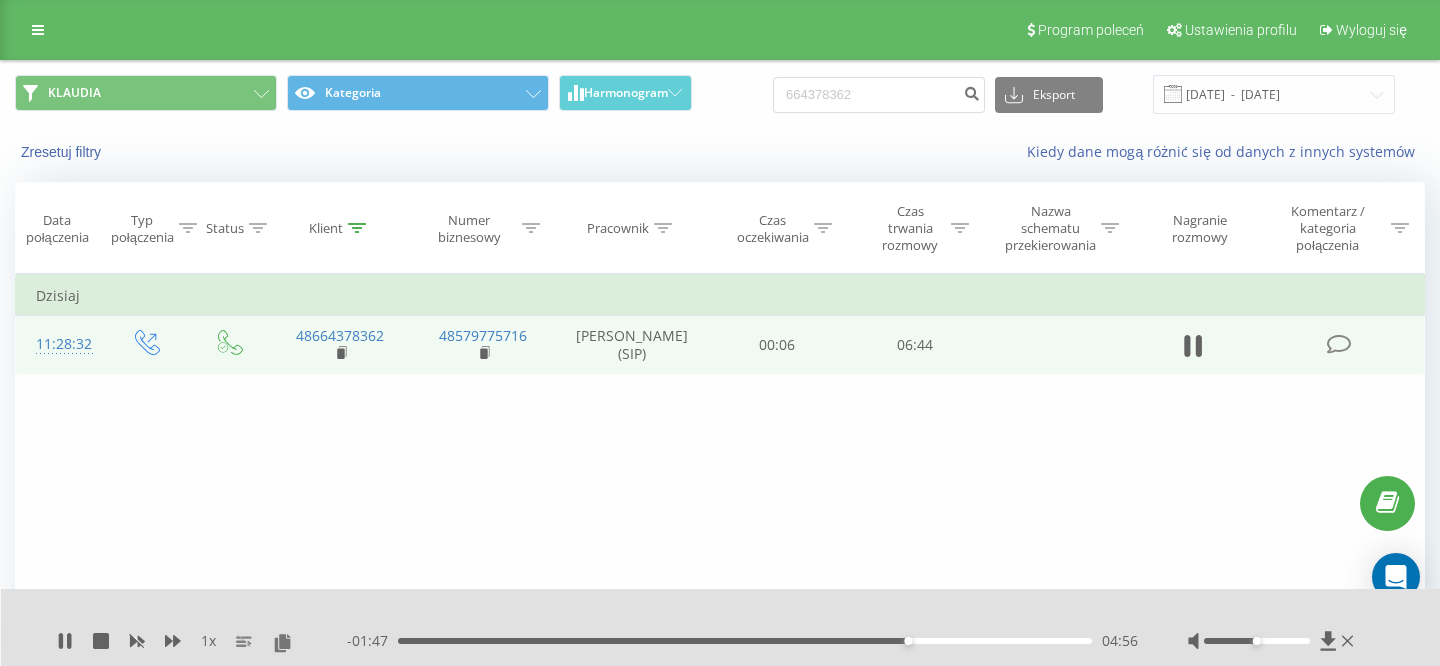 click on "04:56" at bounding box center [745, 641] 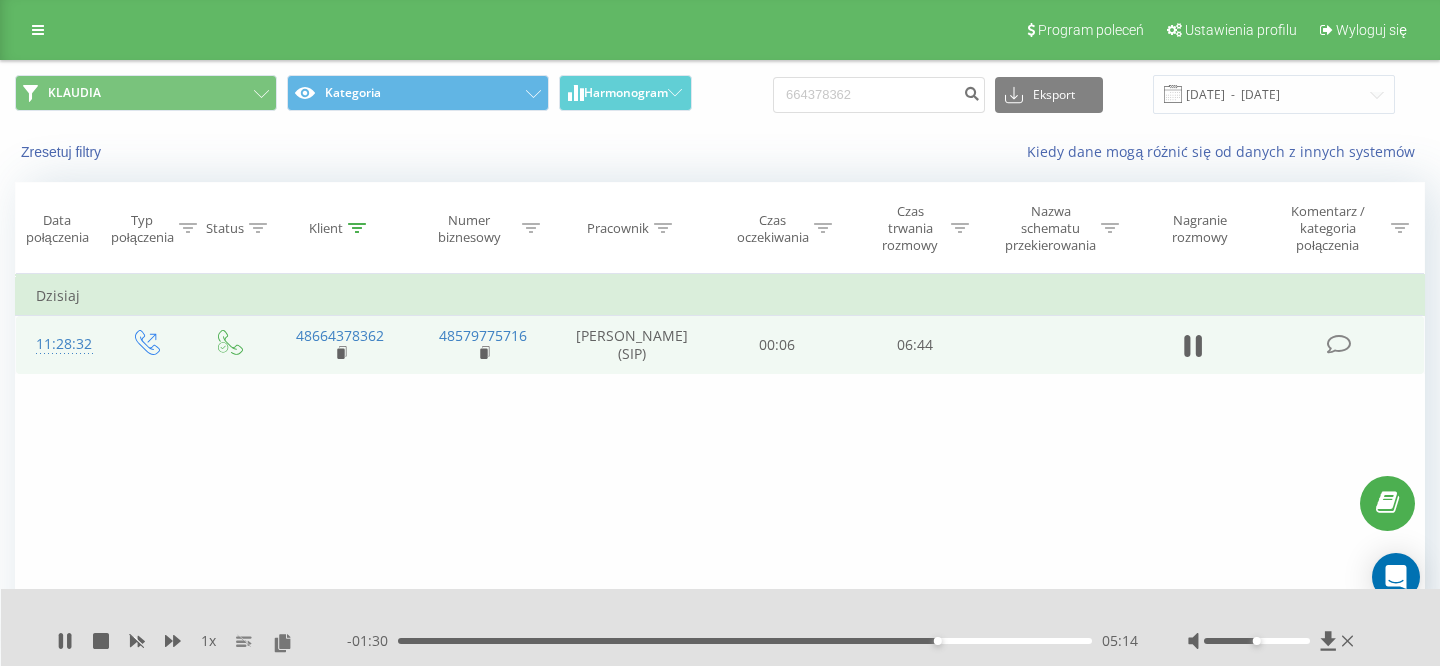 click on "05:14" at bounding box center [745, 641] 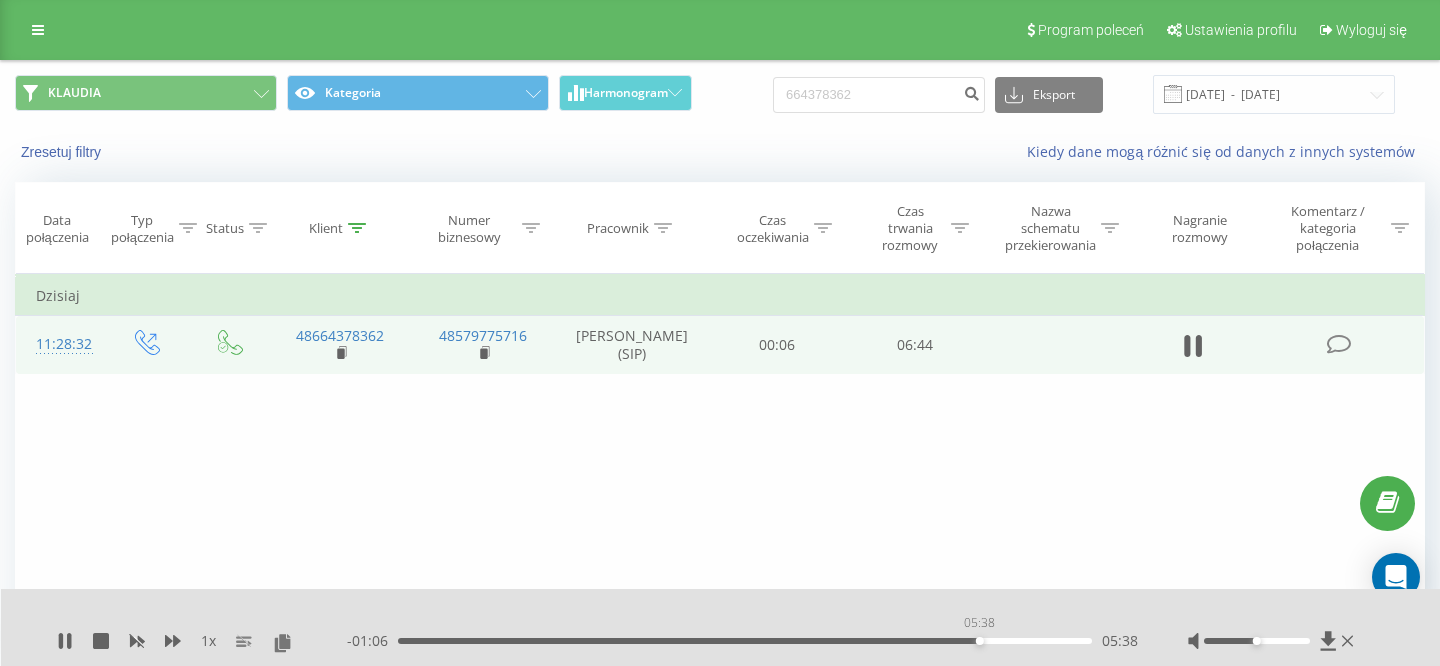 click on "05:38" at bounding box center (745, 641) 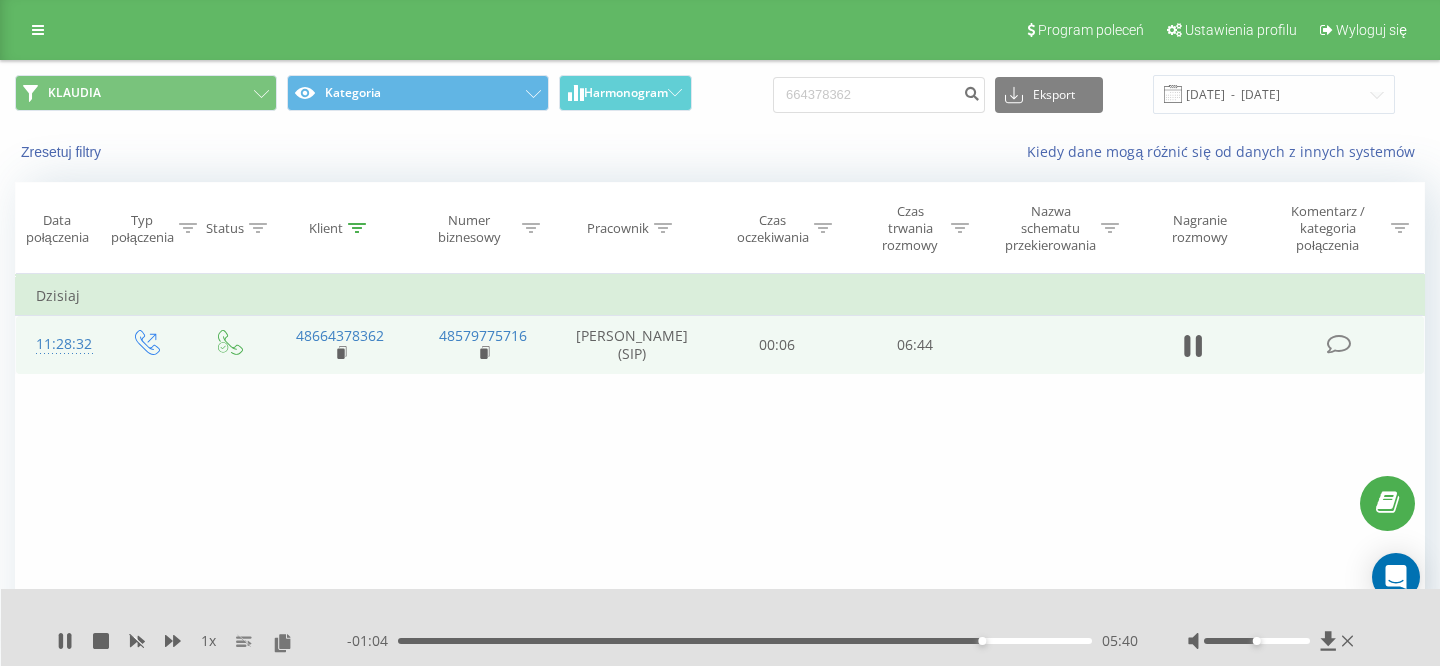 click on "05:40" at bounding box center (745, 641) 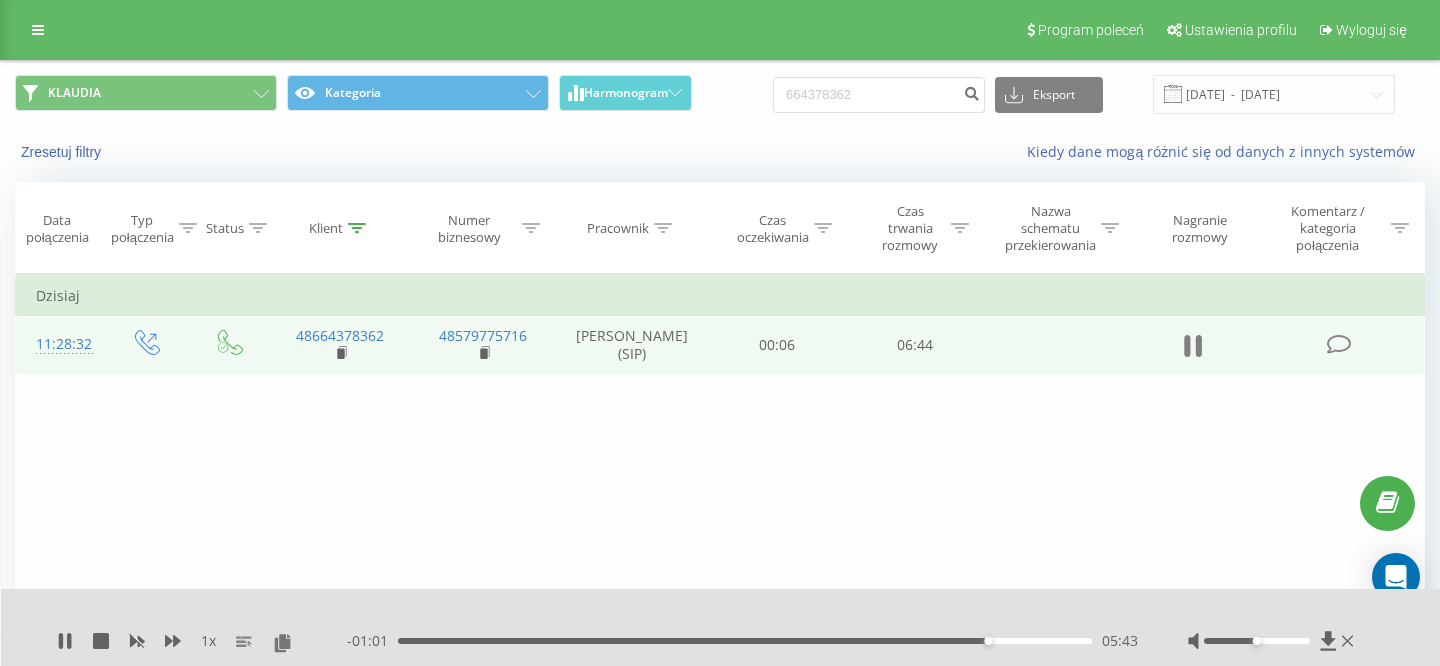 click 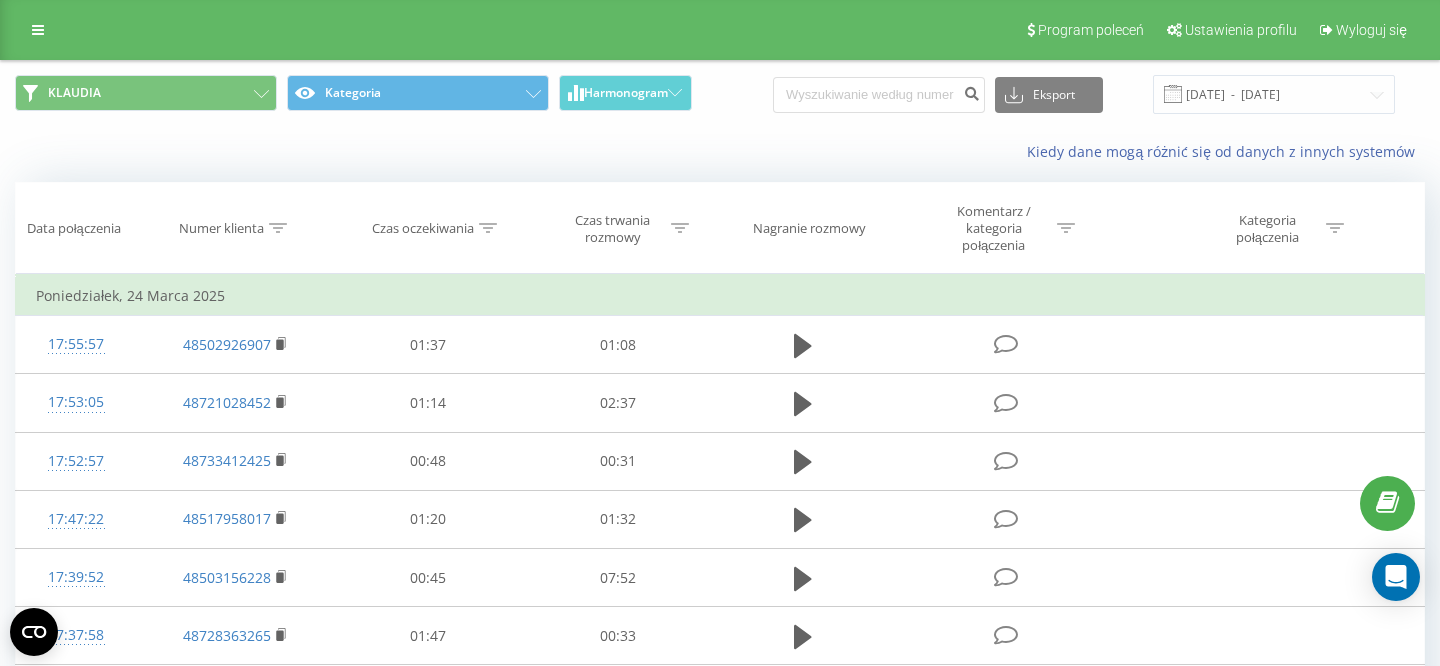 scroll, scrollTop: 0, scrollLeft: 0, axis: both 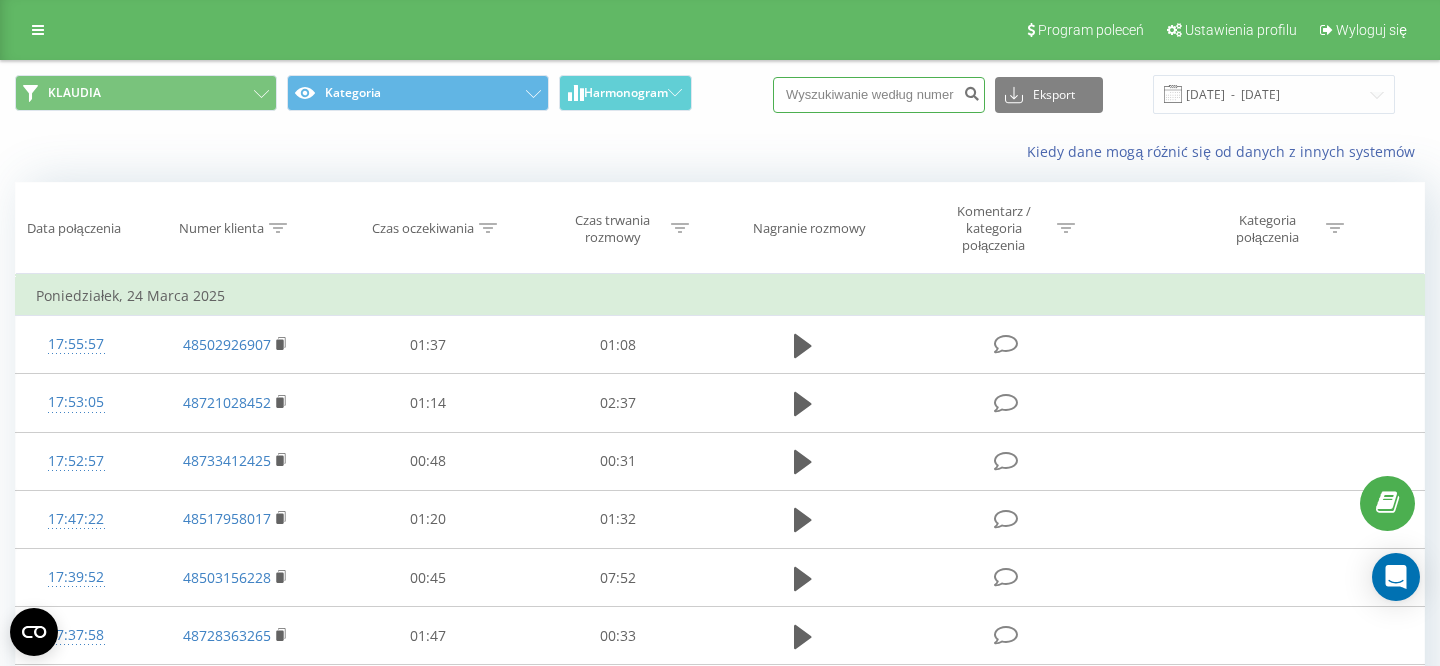 click at bounding box center [879, 95] 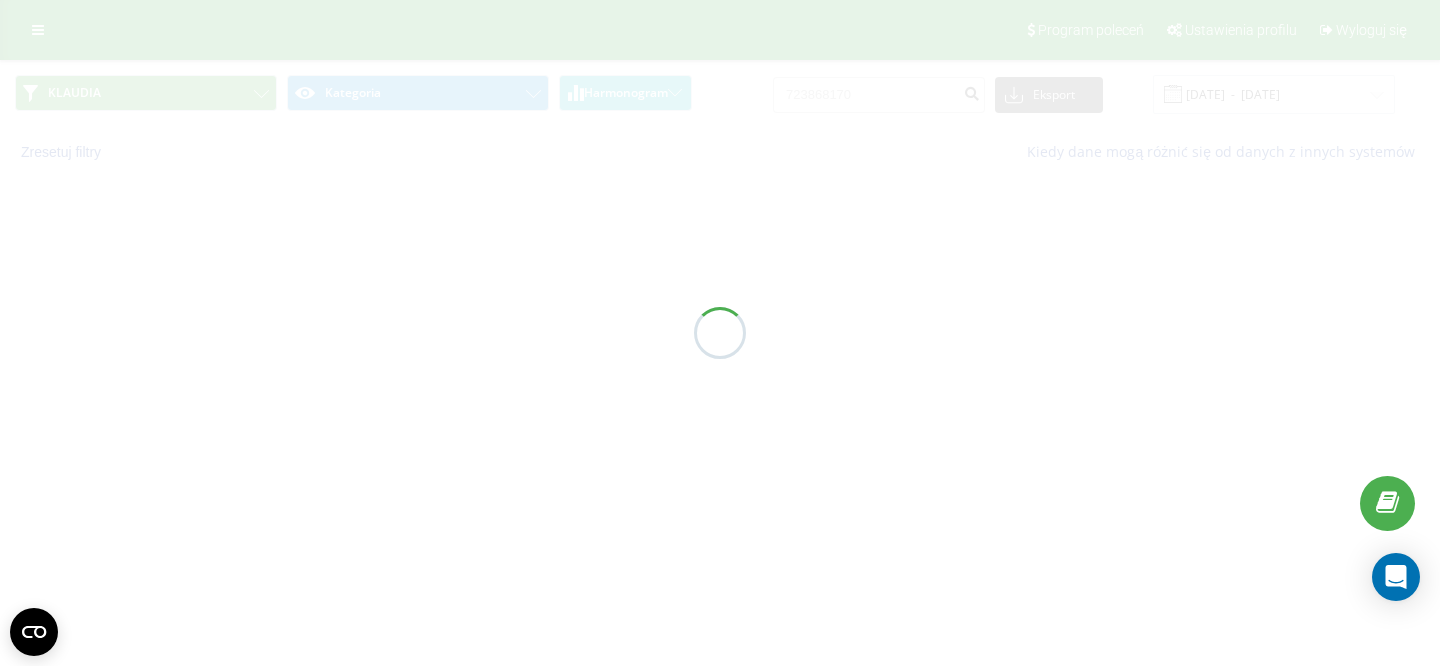 scroll, scrollTop: 0, scrollLeft: 0, axis: both 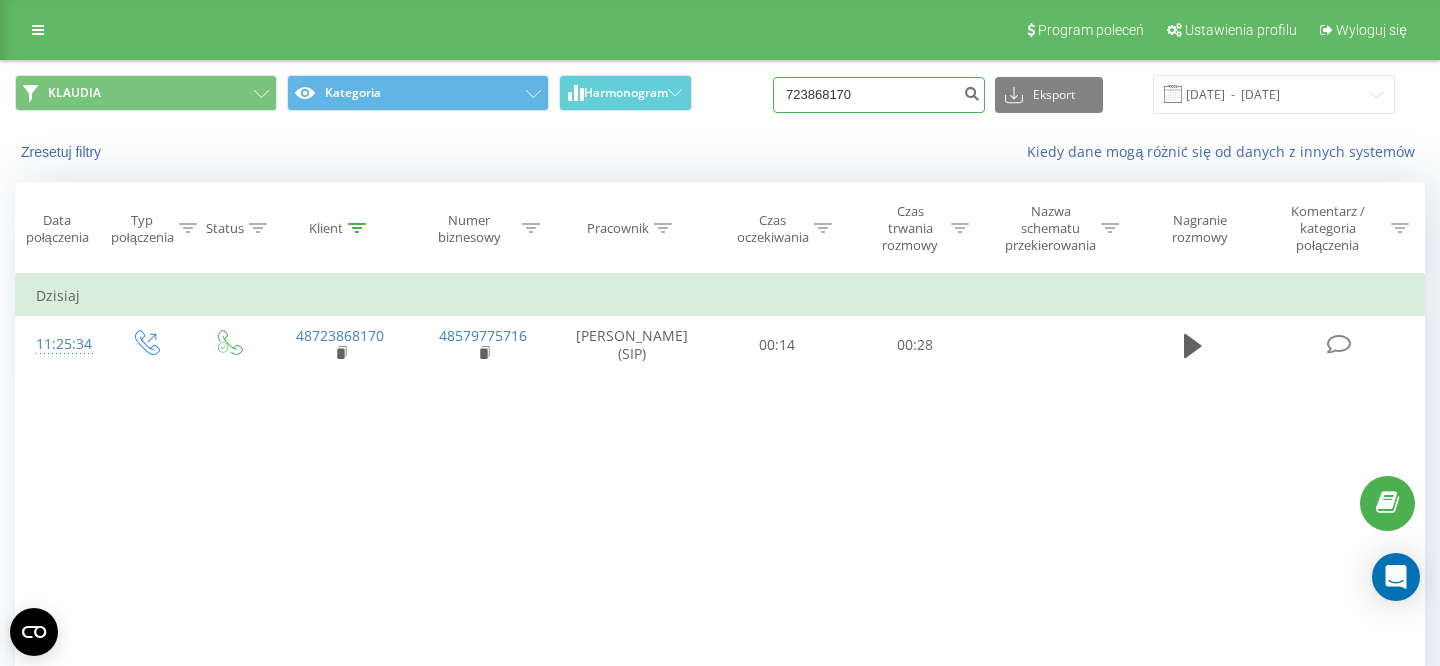 click on "723868170" at bounding box center (879, 95) 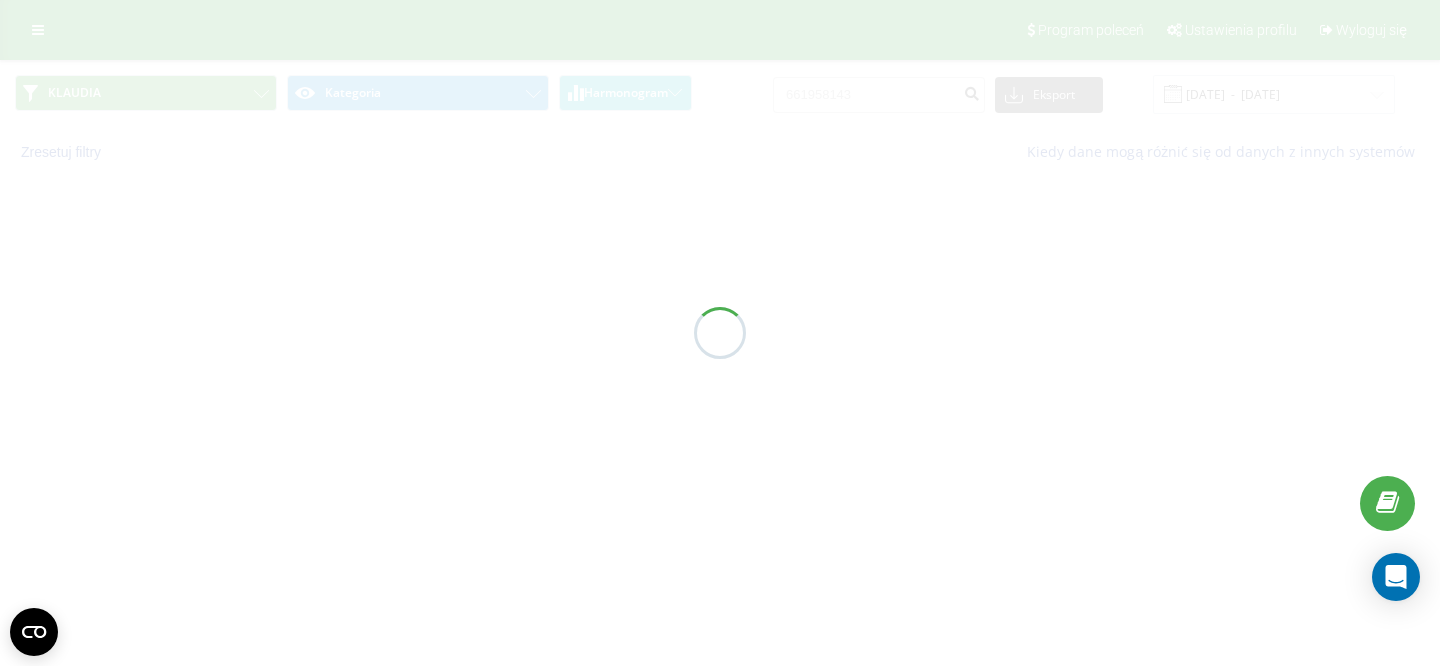 scroll, scrollTop: 0, scrollLeft: 0, axis: both 